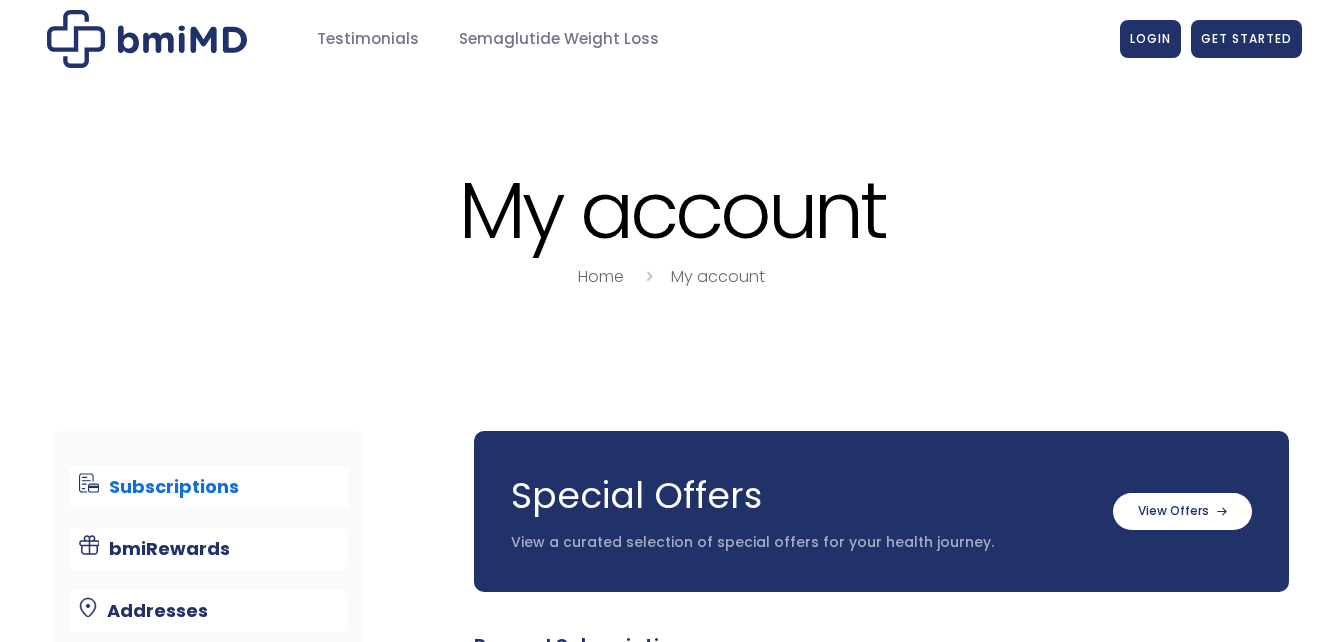 scroll, scrollTop: 0, scrollLeft: 0, axis: both 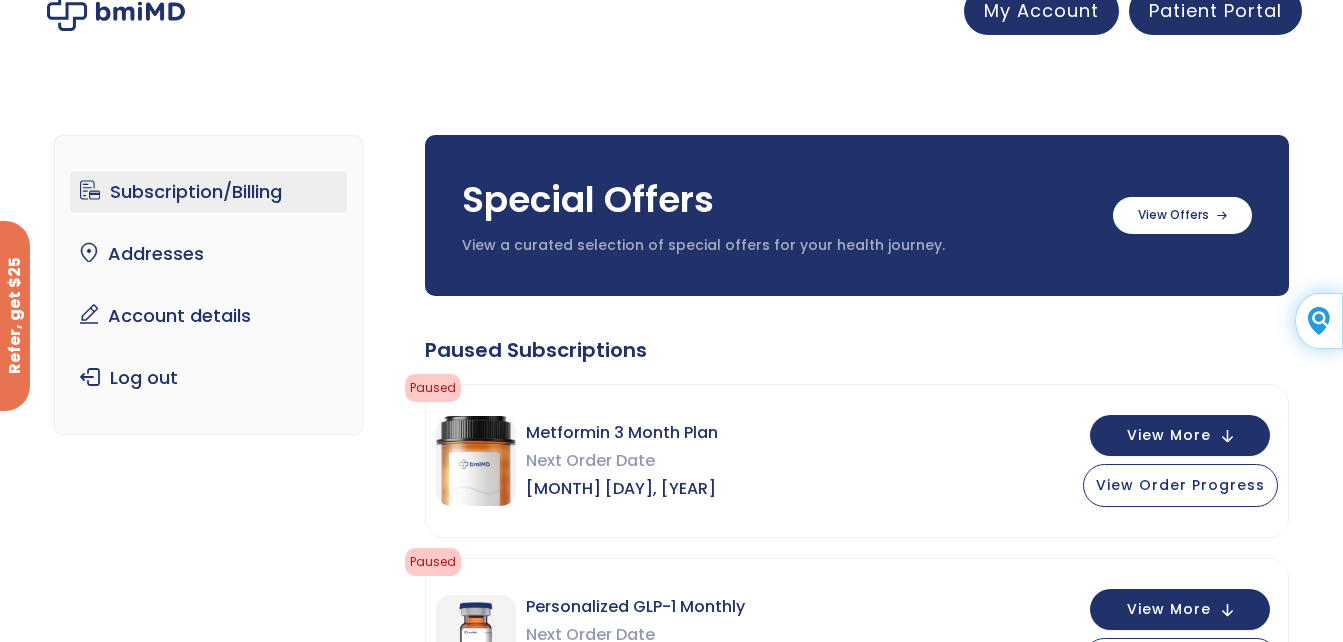 click on "Subscription/Billing" at bounding box center [208, 192] 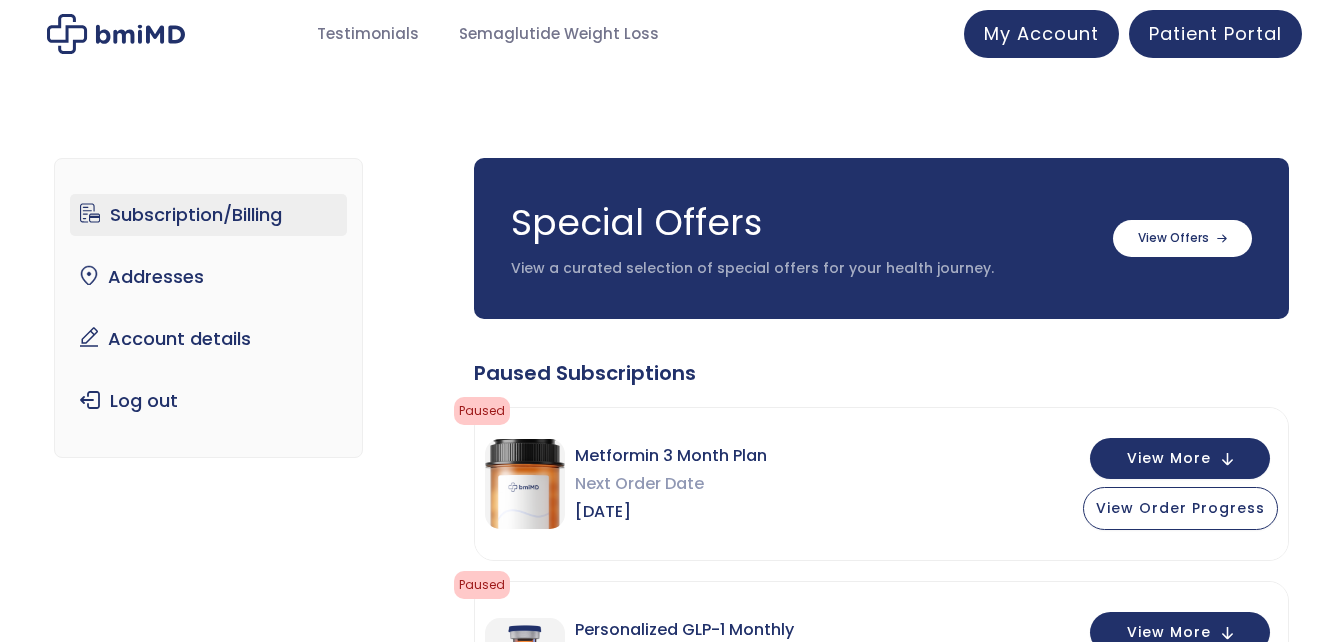 scroll, scrollTop: 0, scrollLeft: 0, axis: both 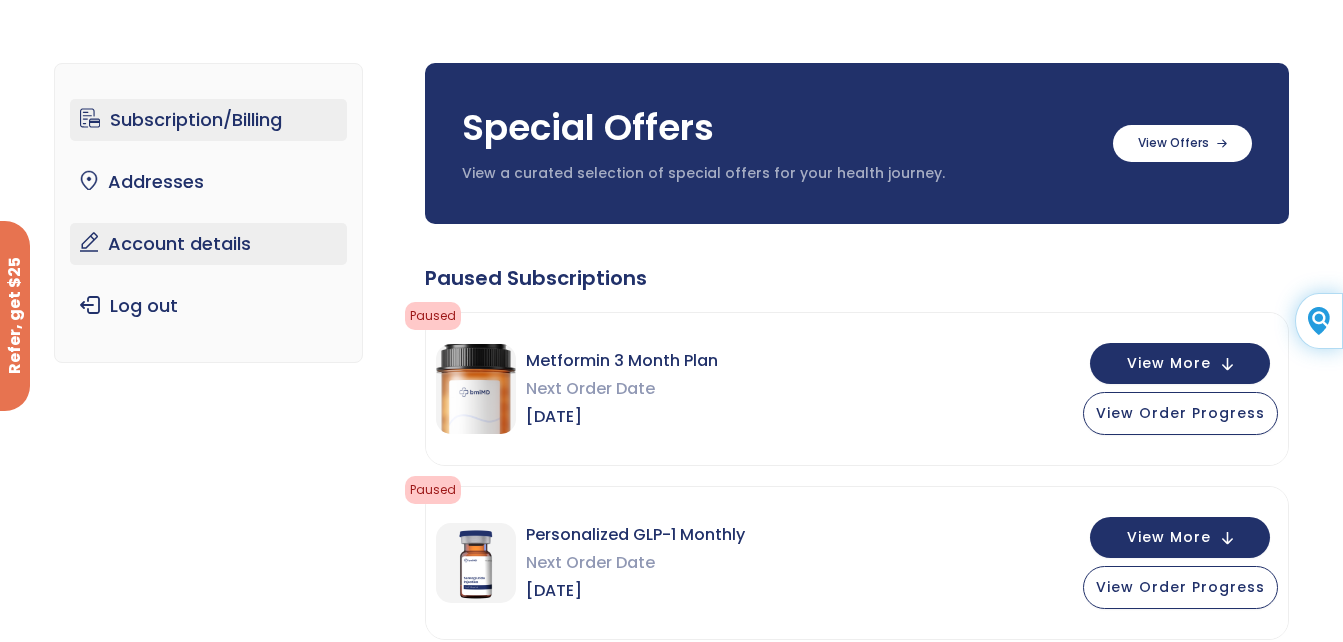 click on "Account details" at bounding box center [208, 244] 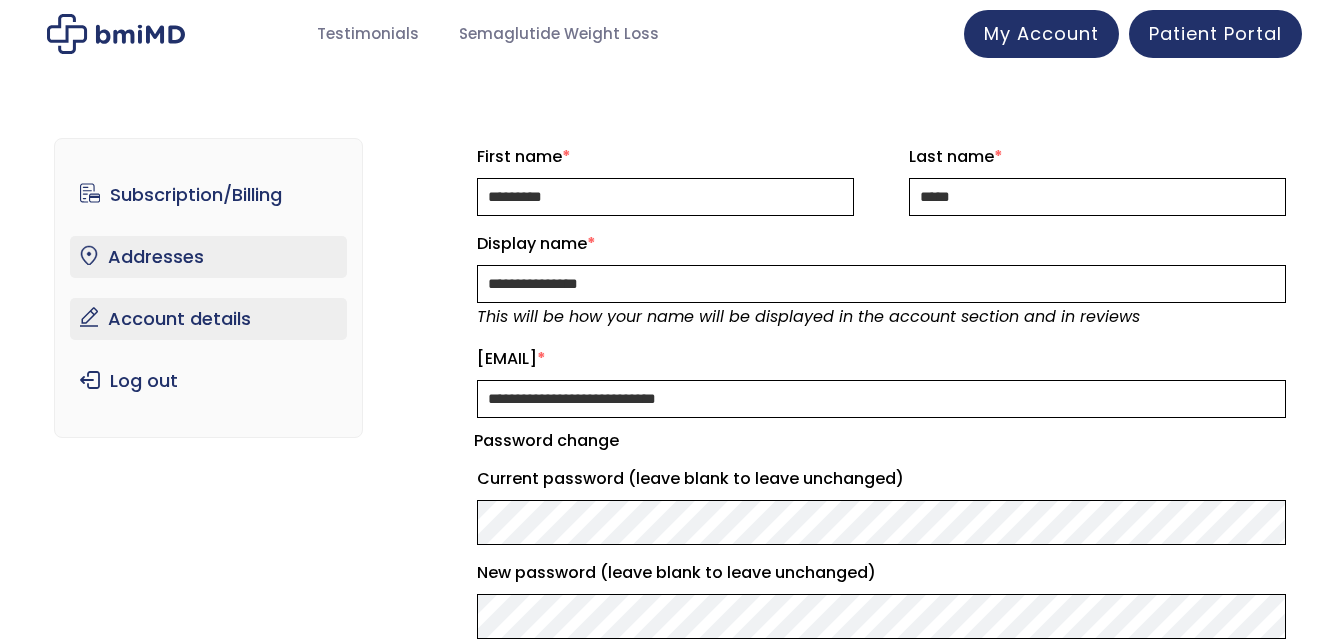 scroll, scrollTop: 0, scrollLeft: 0, axis: both 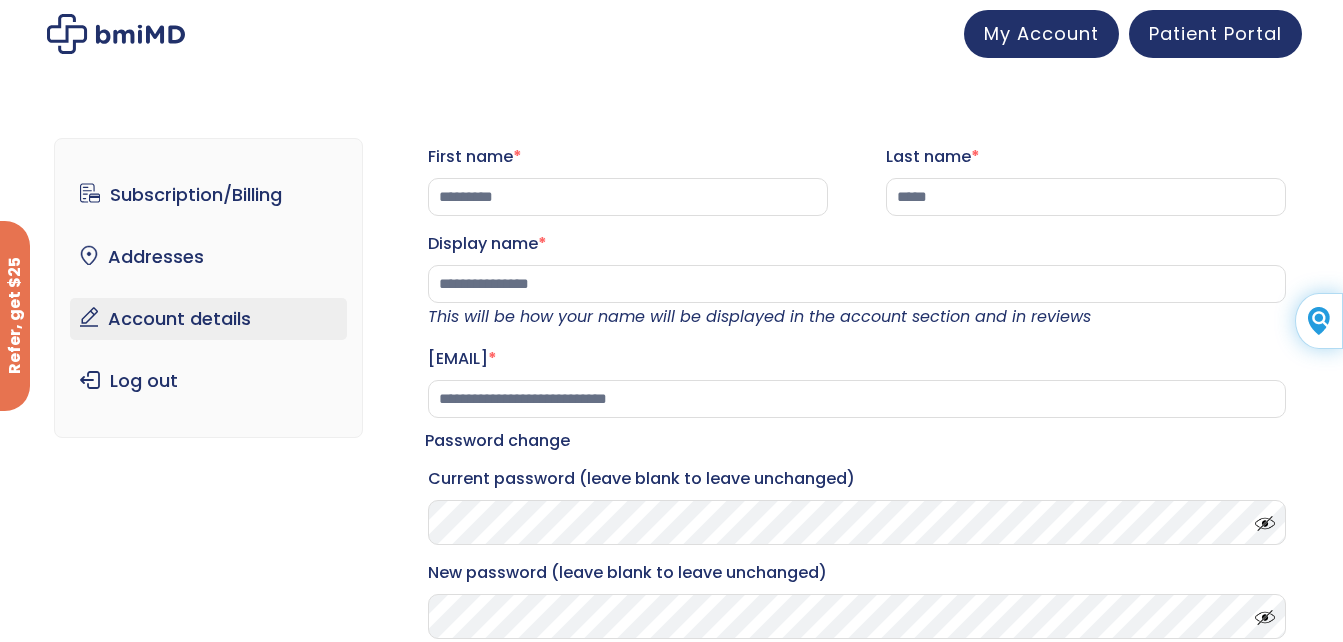 click on "Account details" at bounding box center (208, 319) 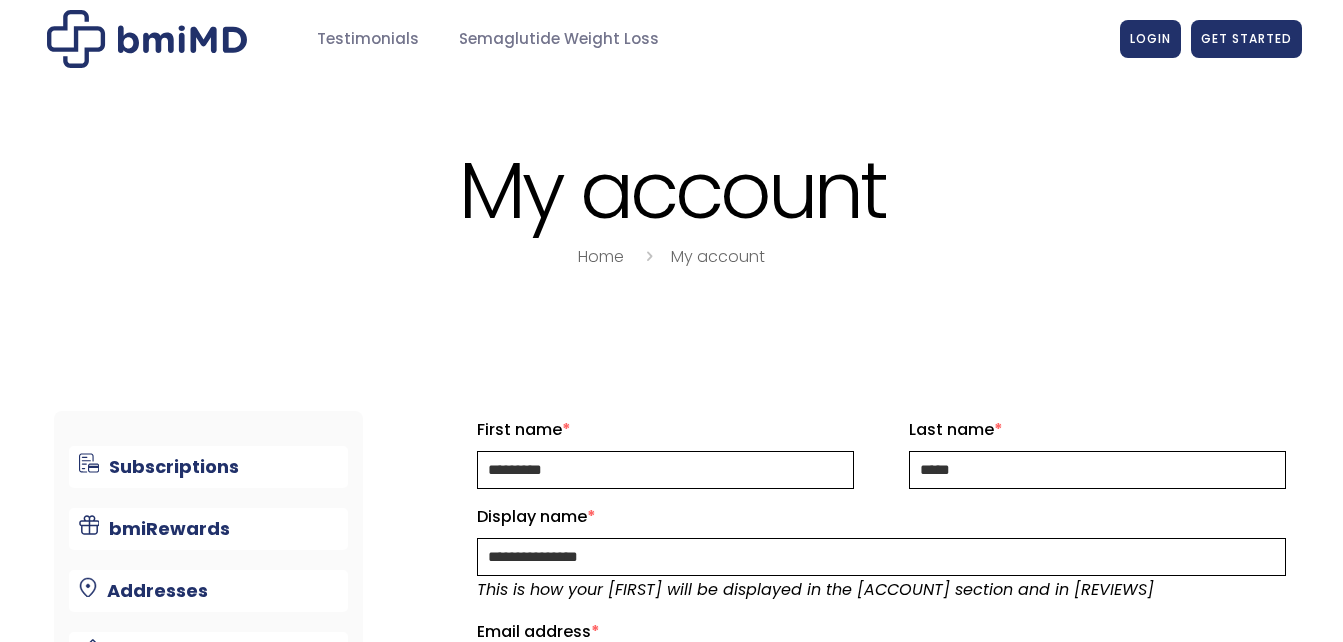 scroll, scrollTop: 0, scrollLeft: 0, axis: both 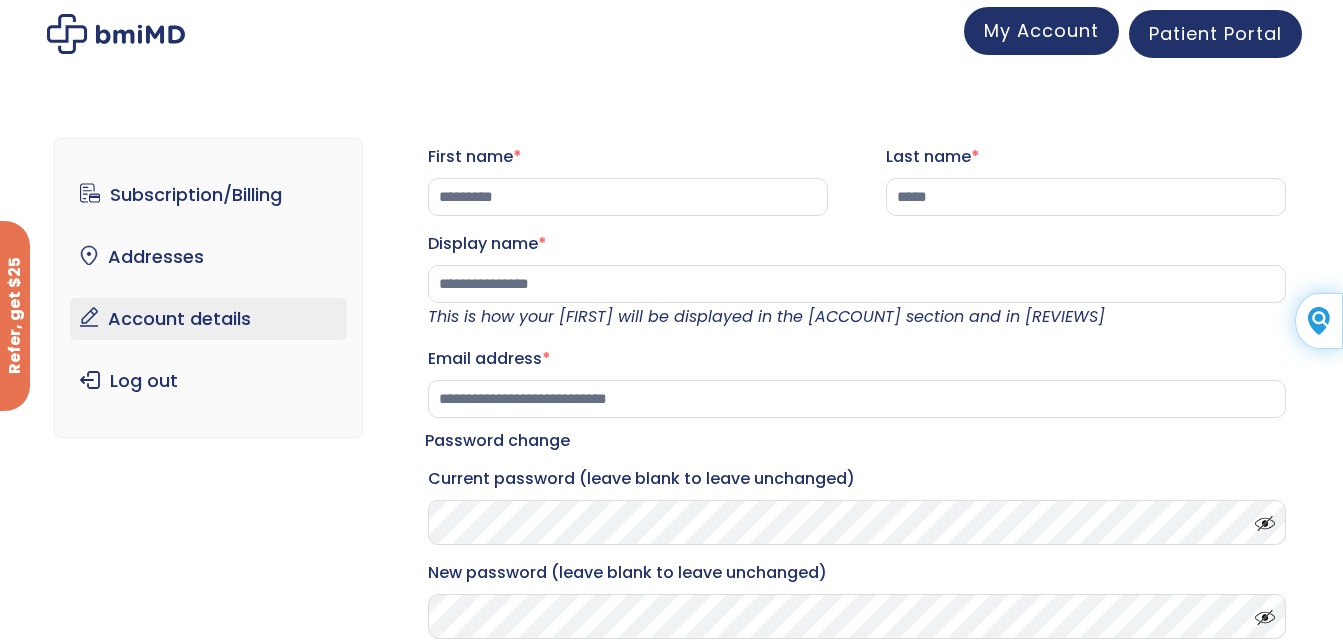 click on "My Account" at bounding box center (1041, 30) 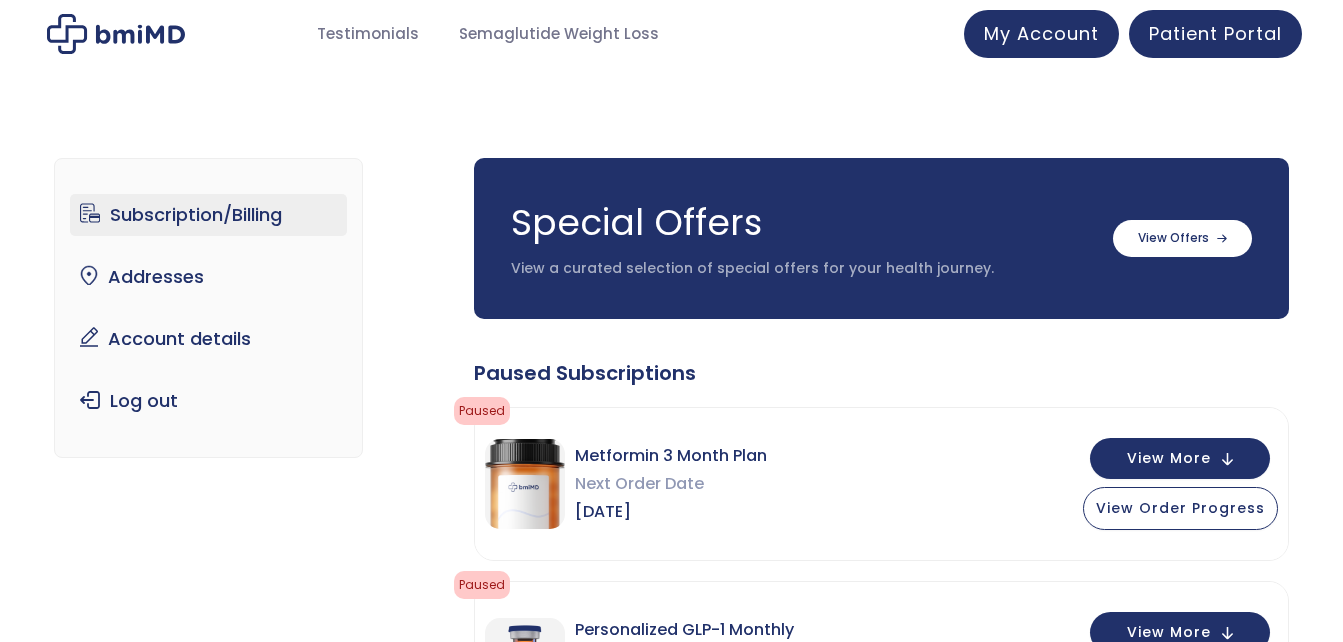 scroll, scrollTop: 0, scrollLeft: 0, axis: both 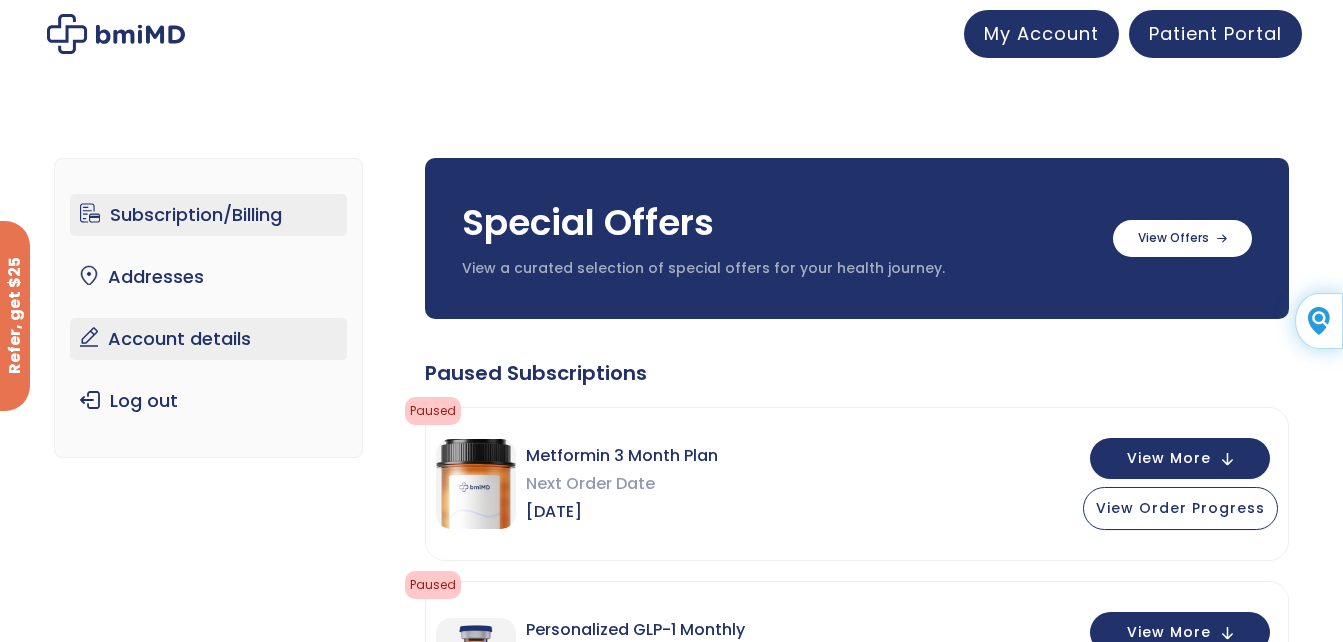 click on "Account details" at bounding box center (208, 339) 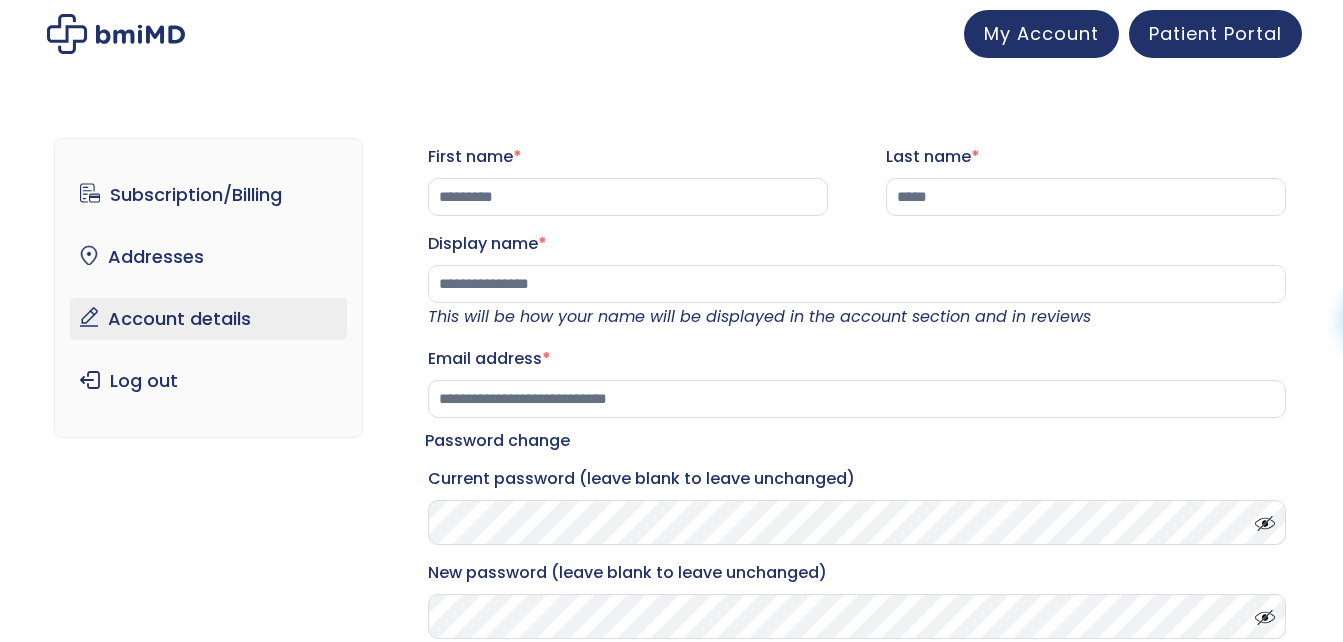 scroll, scrollTop: 0, scrollLeft: 0, axis: both 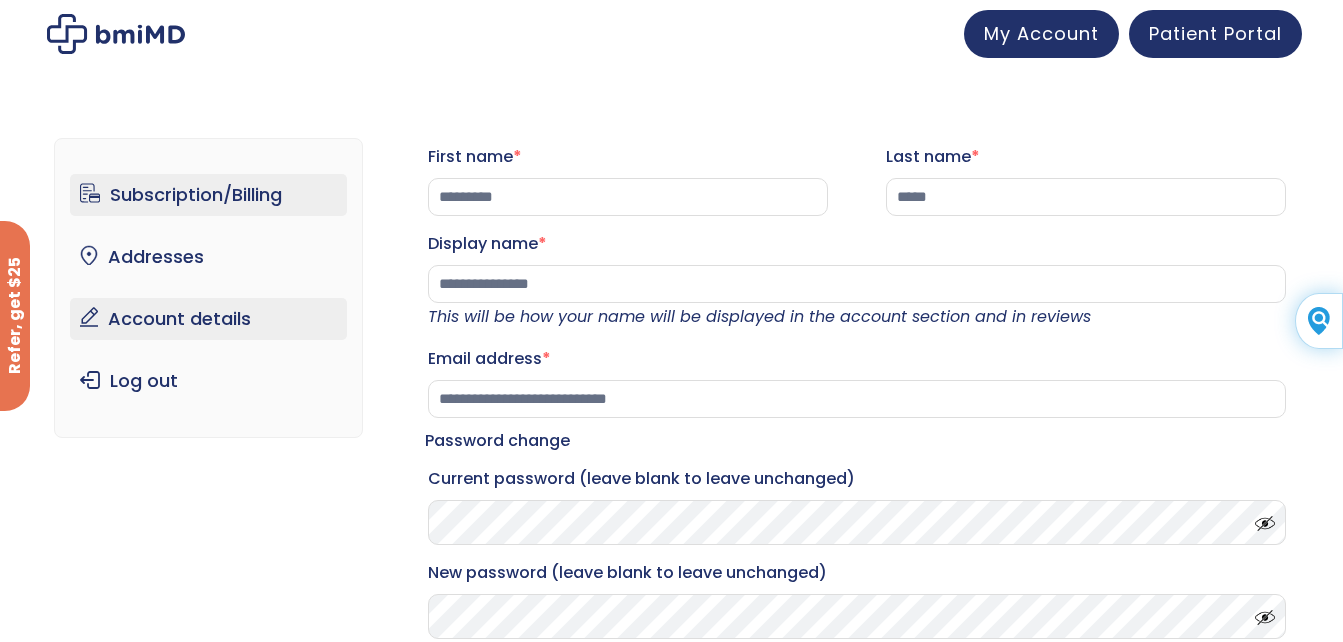 click on "Subscription/Billing" at bounding box center [208, 195] 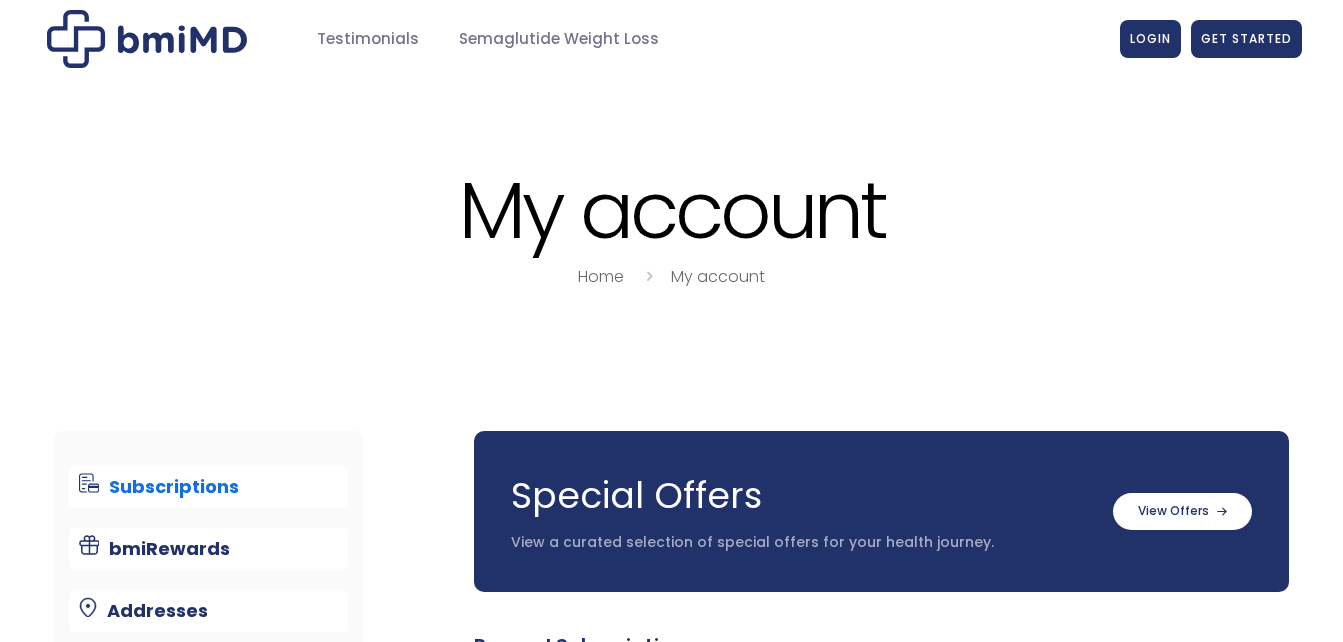 scroll, scrollTop: 0, scrollLeft: 0, axis: both 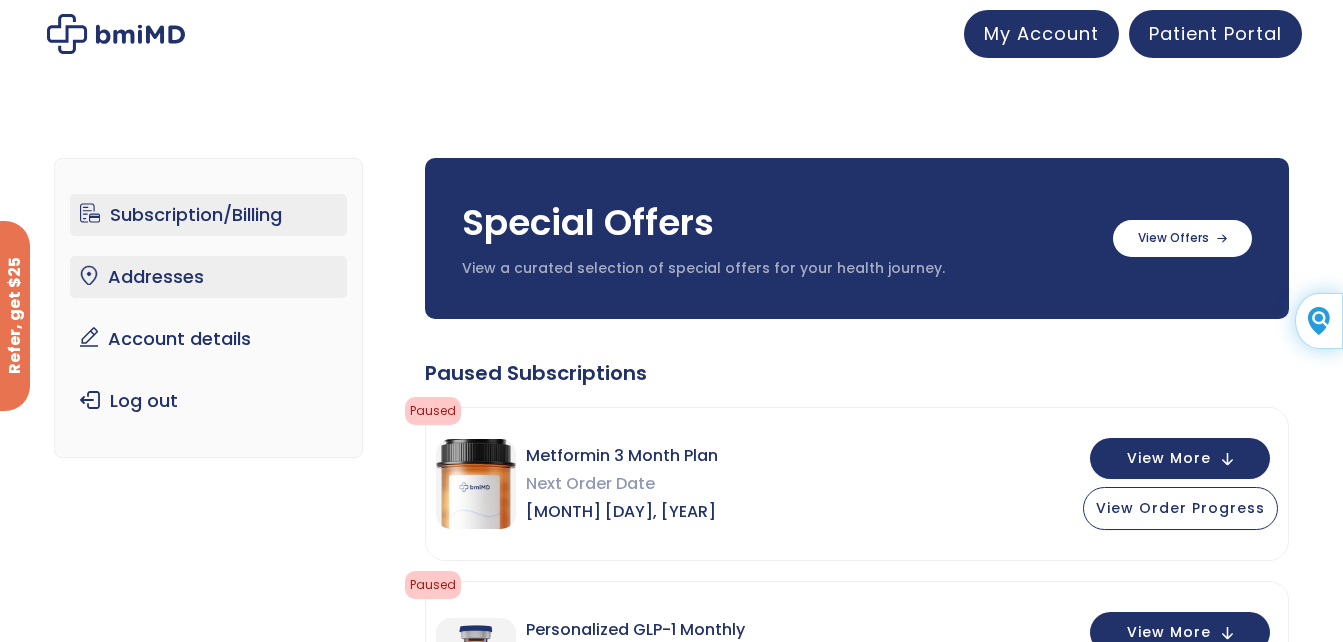 click on "Addresses" at bounding box center (208, 277) 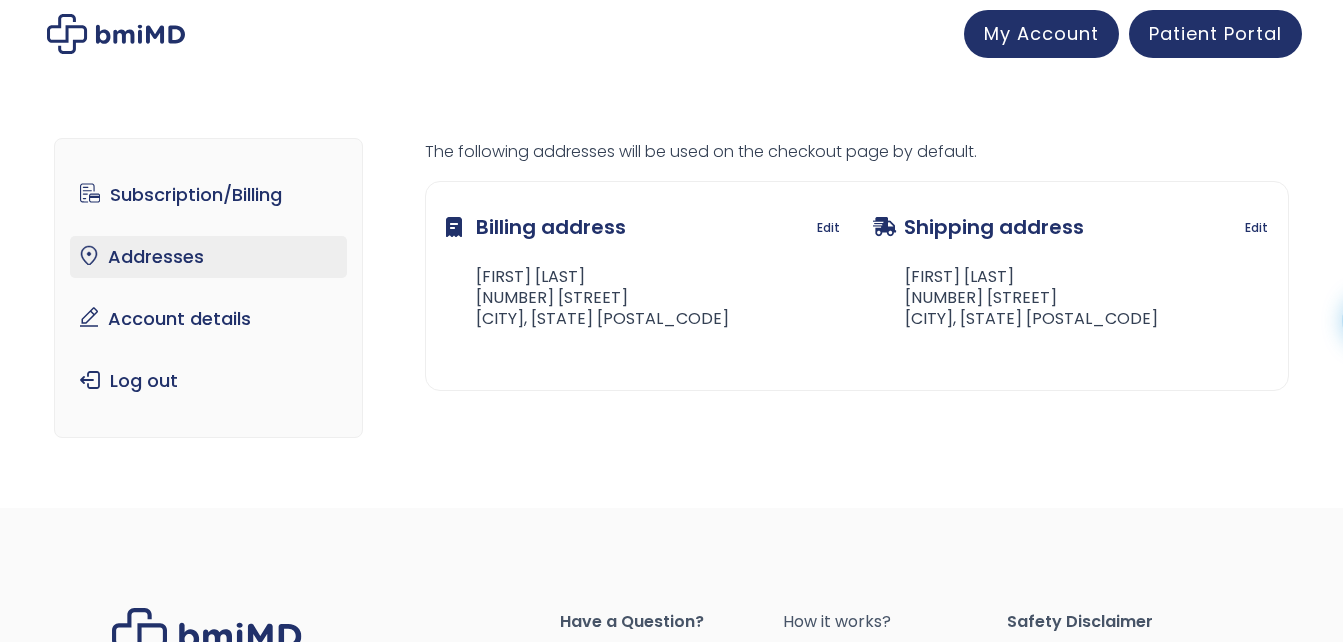 scroll, scrollTop: 0, scrollLeft: 0, axis: both 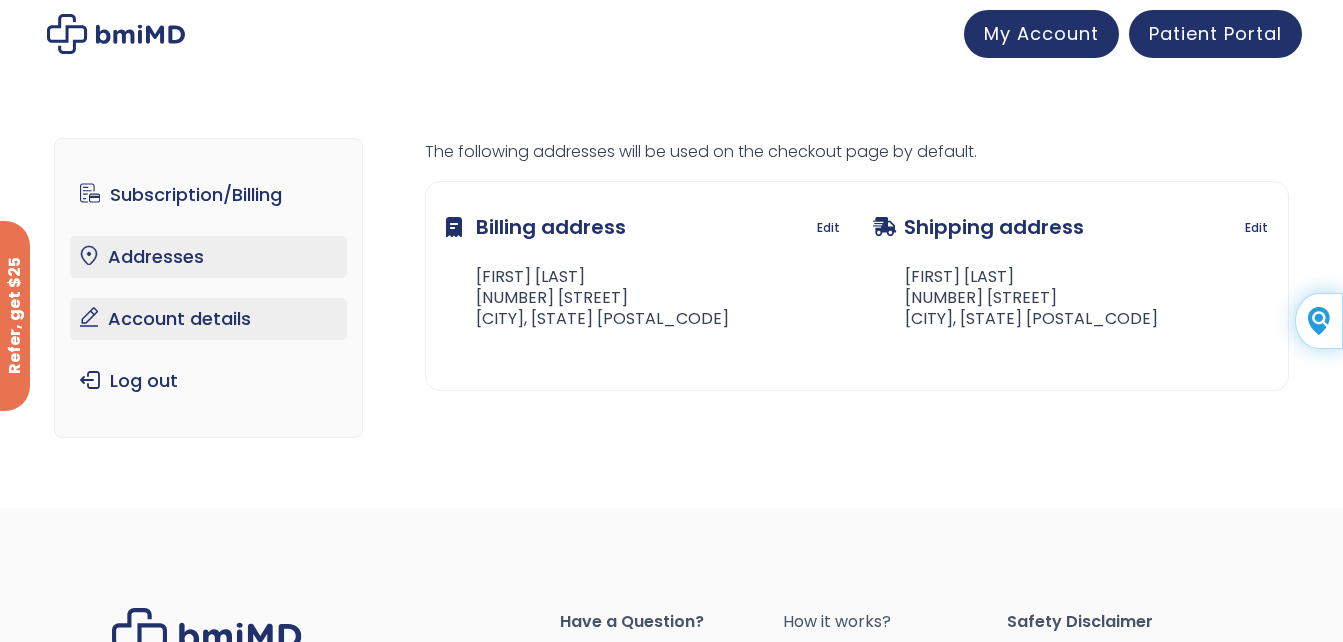 click on "Account details" at bounding box center (208, 319) 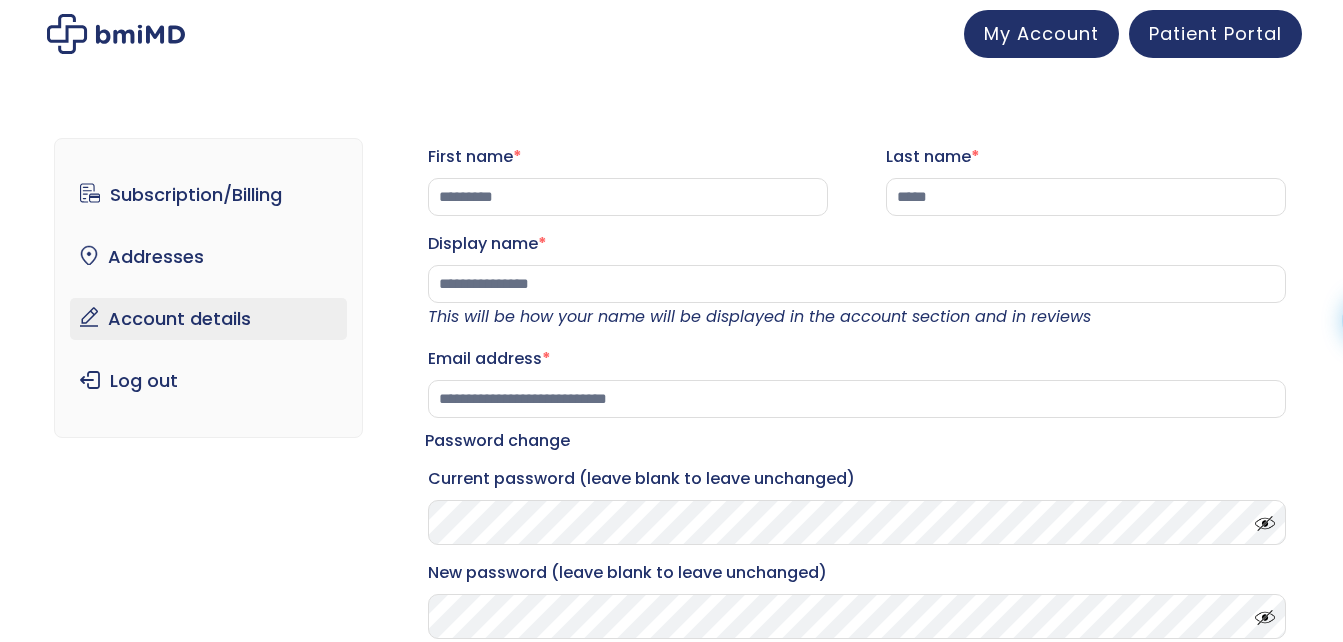 scroll, scrollTop: 0, scrollLeft: 0, axis: both 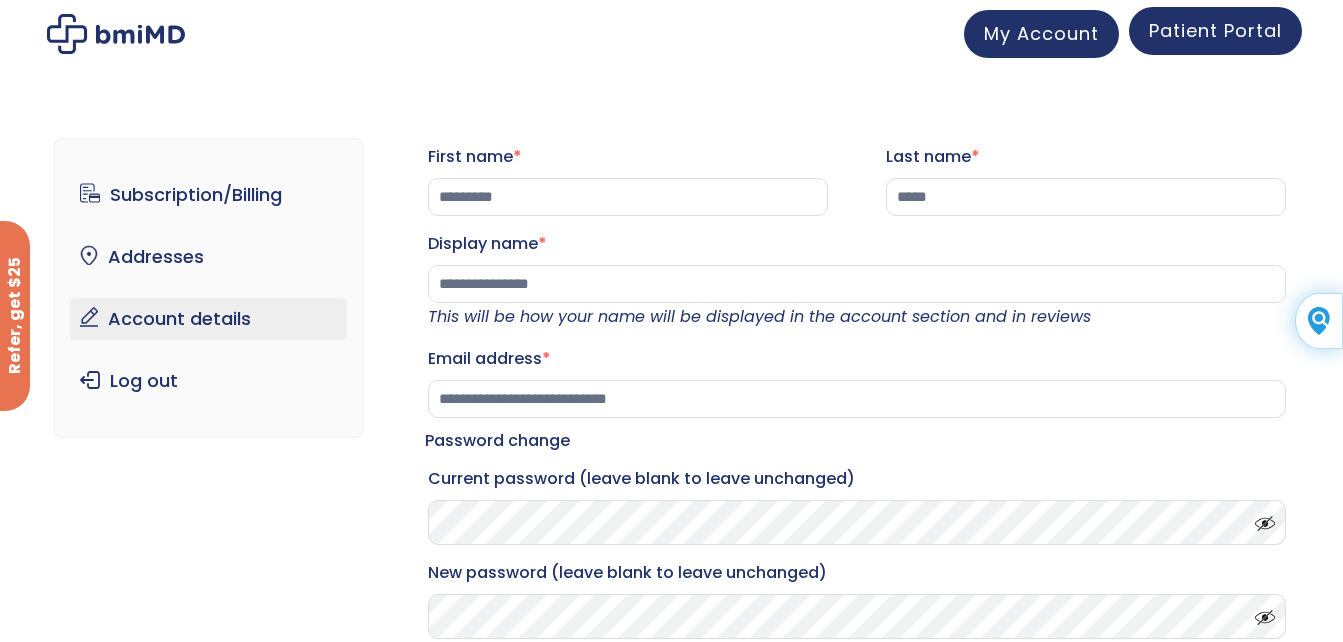 click on "Patient Portal" at bounding box center (1215, 30) 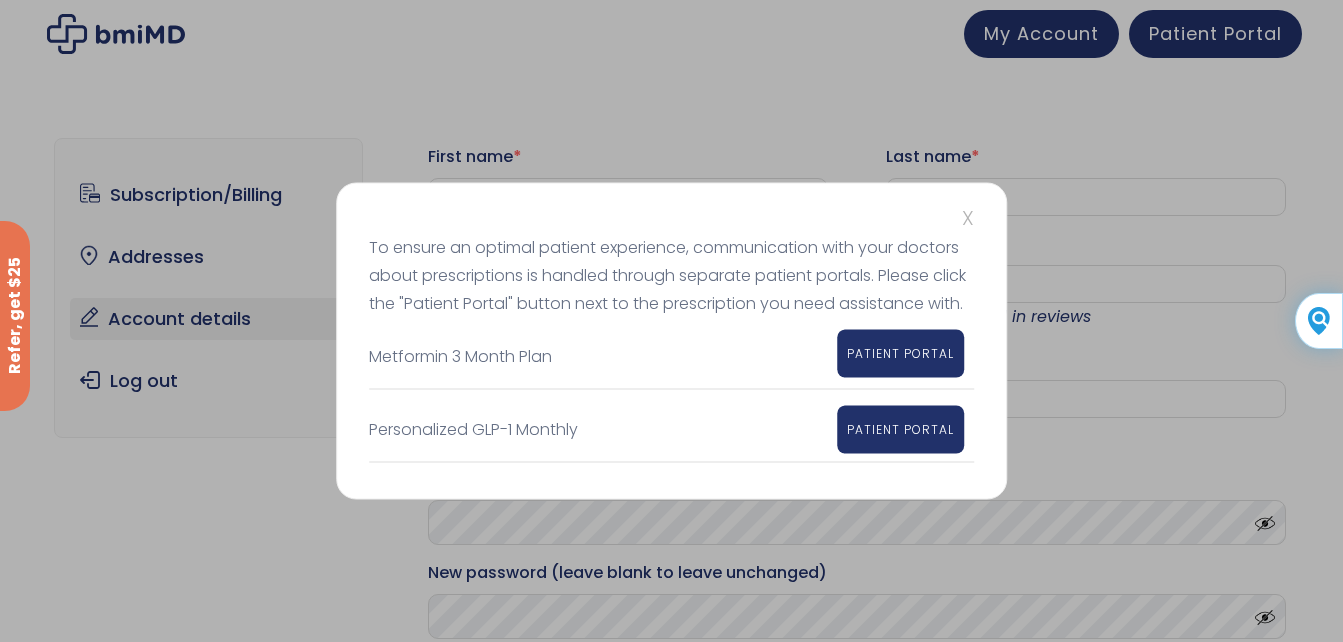 click on "PATIENT PORTAL" at bounding box center [900, 353] 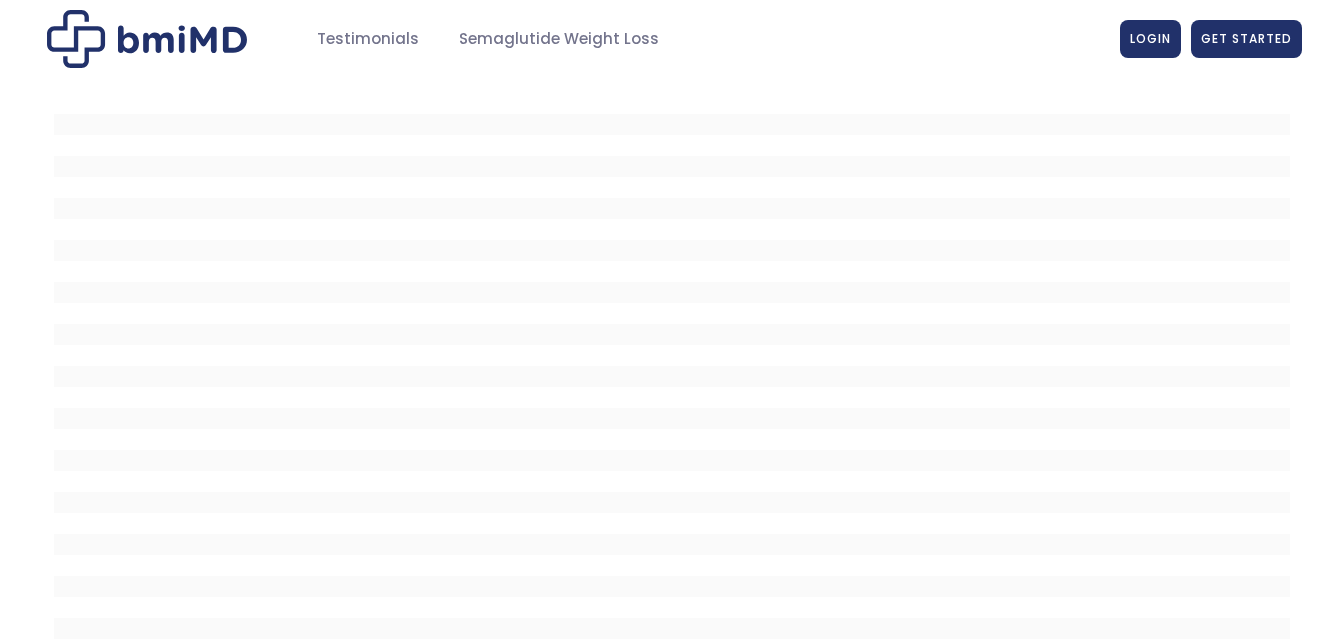 scroll, scrollTop: 0, scrollLeft: 0, axis: both 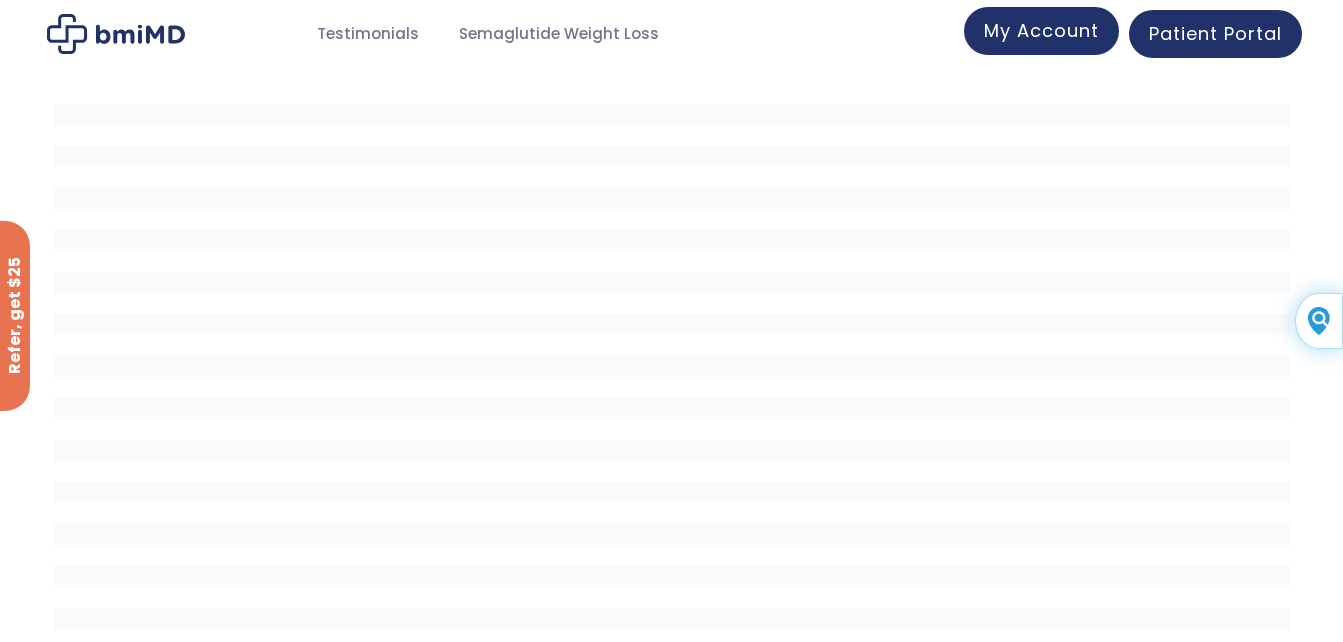 drag, startPoint x: 1045, startPoint y: 36, endPoint x: 1069, endPoint y: 49, distance: 27.294687 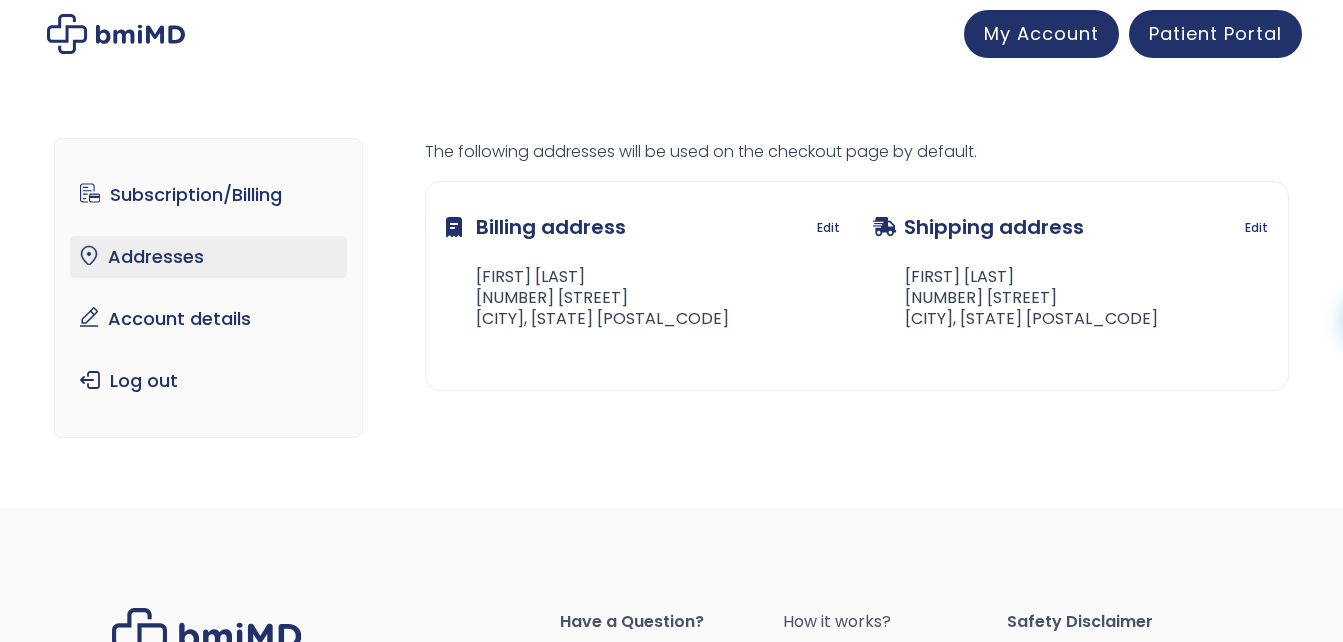 scroll, scrollTop: 0, scrollLeft: 0, axis: both 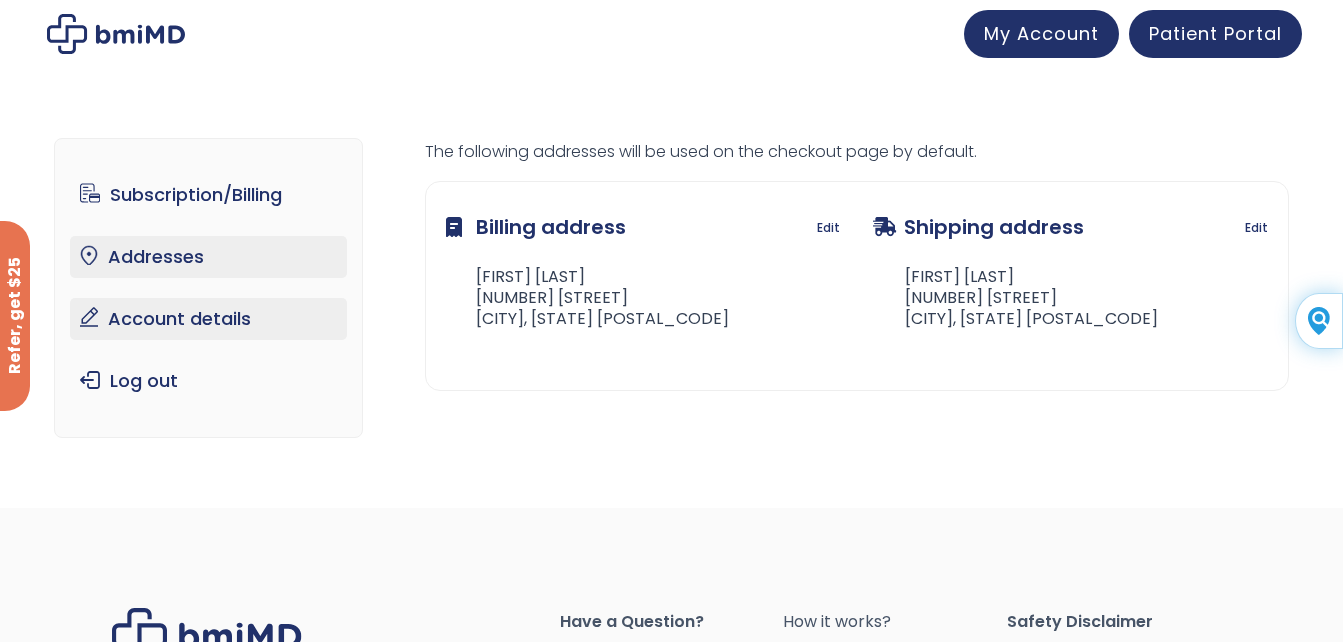 click on "Account details" at bounding box center (208, 319) 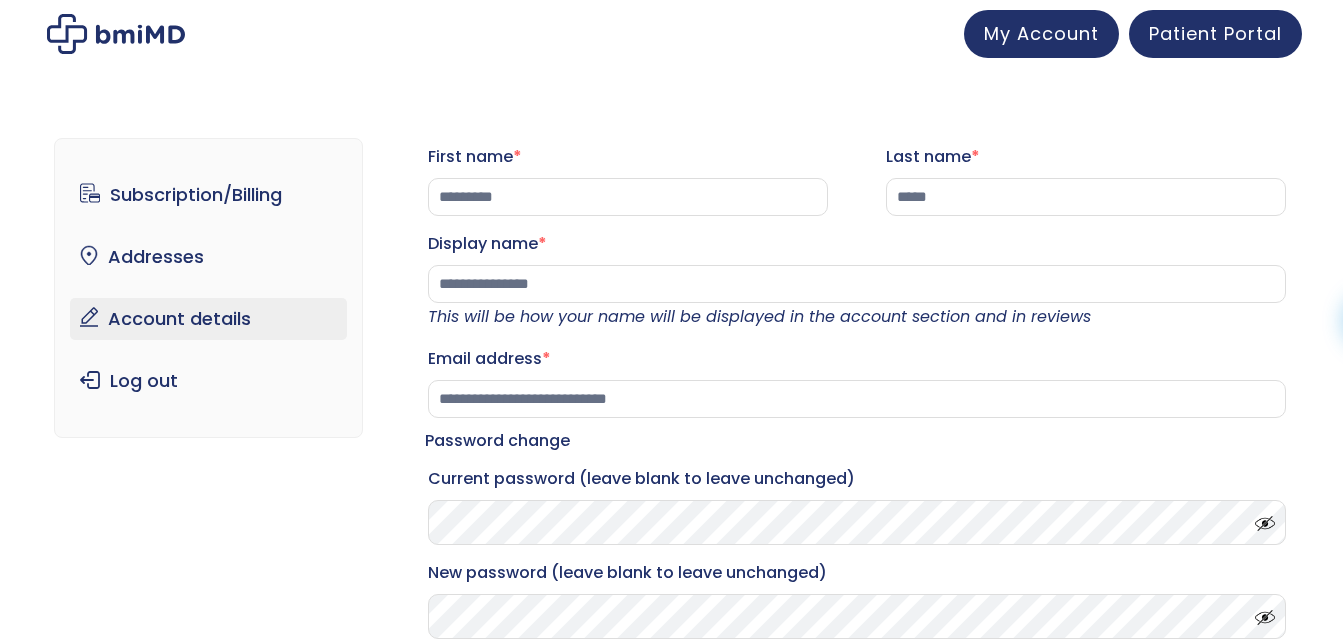scroll, scrollTop: 0, scrollLeft: 0, axis: both 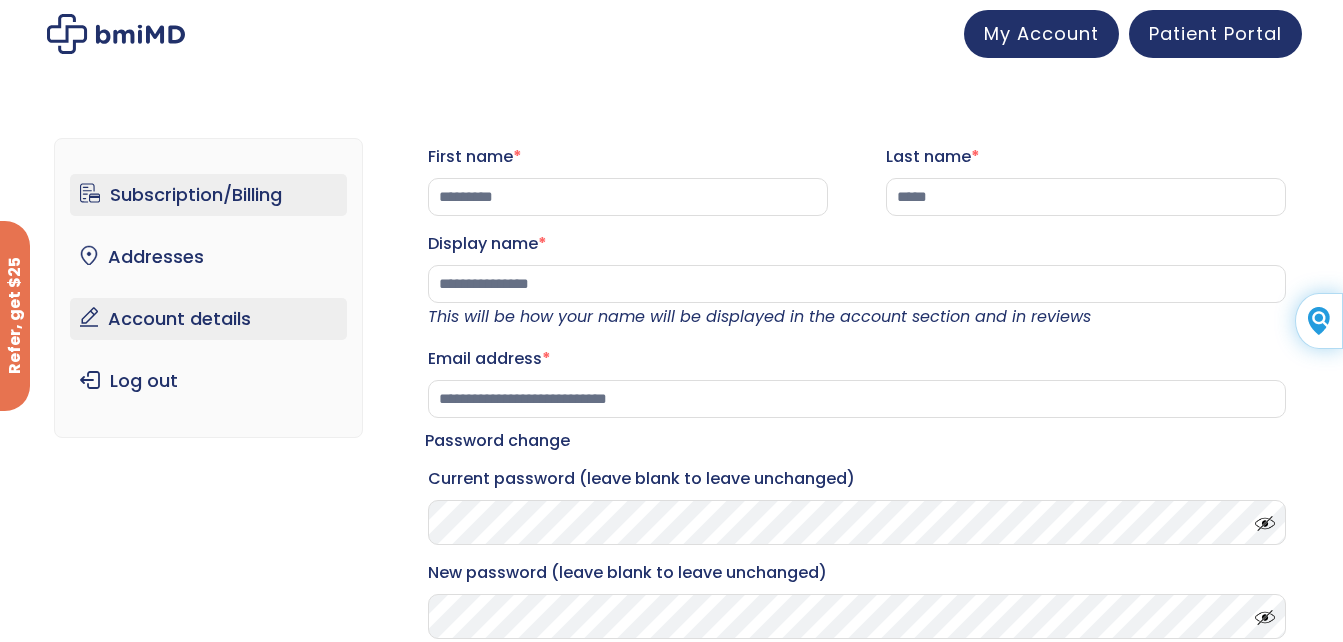 click on "Subscription/Billing" at bounding box center (208, 195) 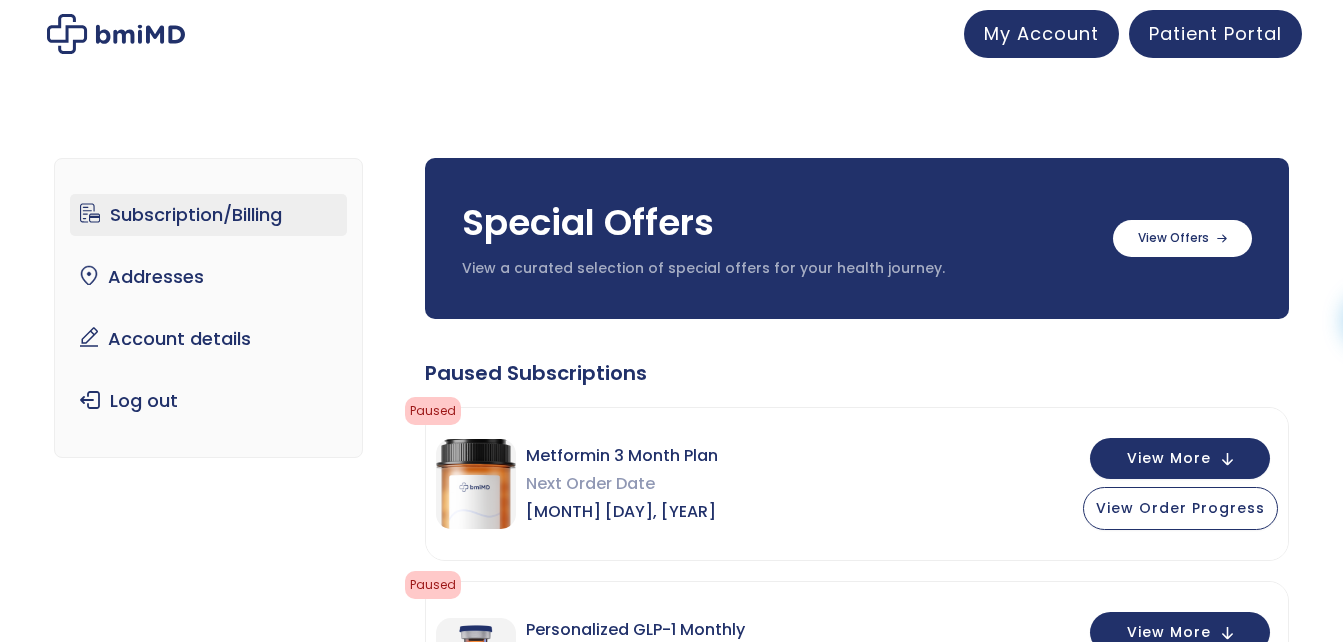 scroll, scrollTop: 0, scrollLeft: 0, axis: both 